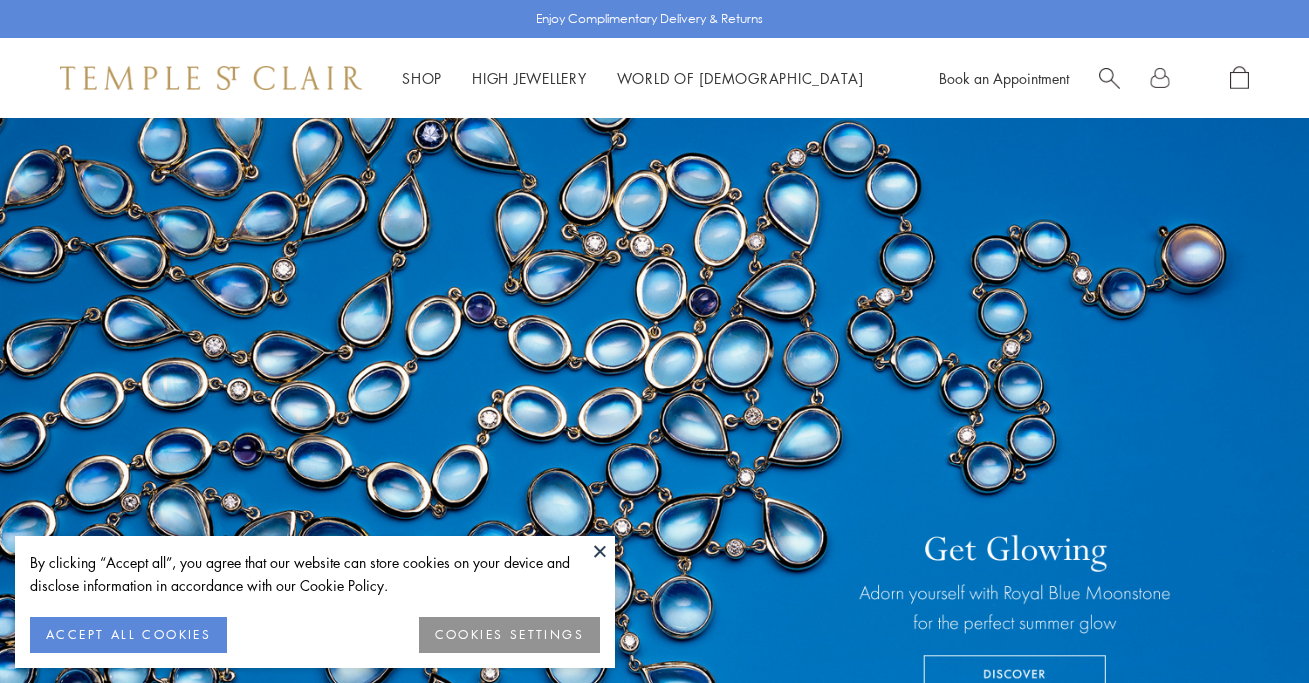 scroll, scrollTop: 0, scrollLeft: 0, axis: both 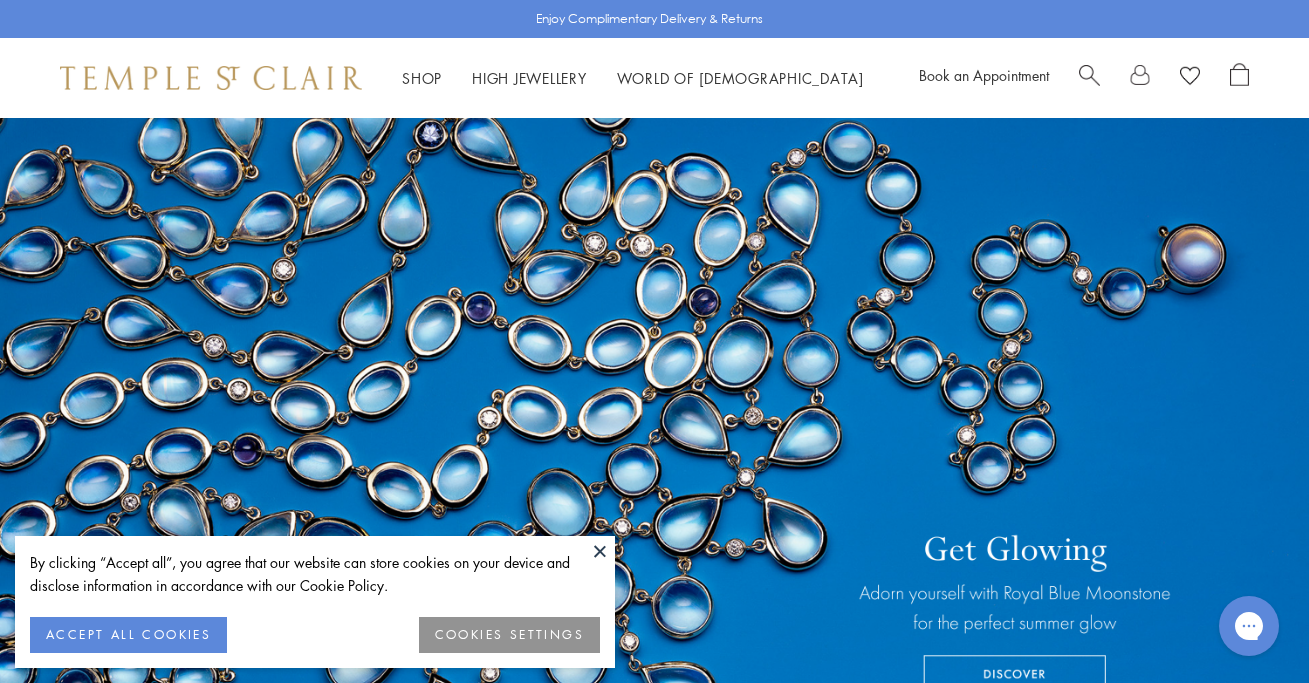 click on "ACCEPT ALL COOKIES" at bounding box center [128, 635] 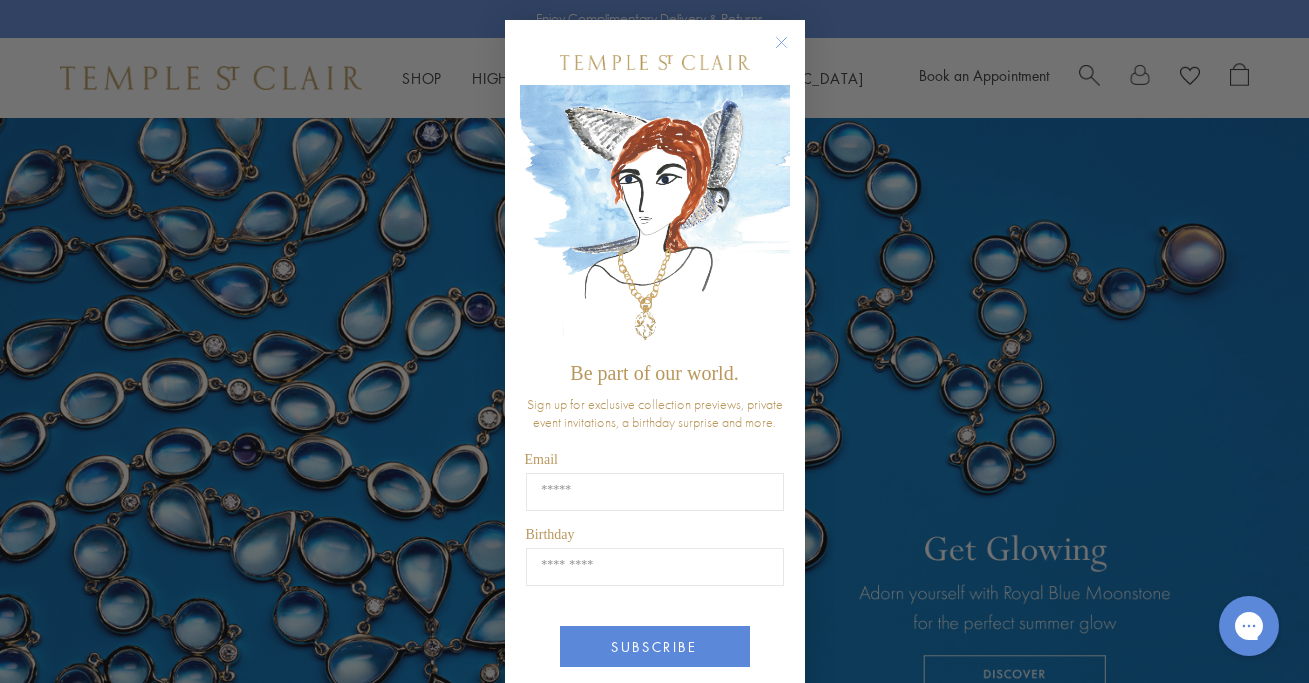 click 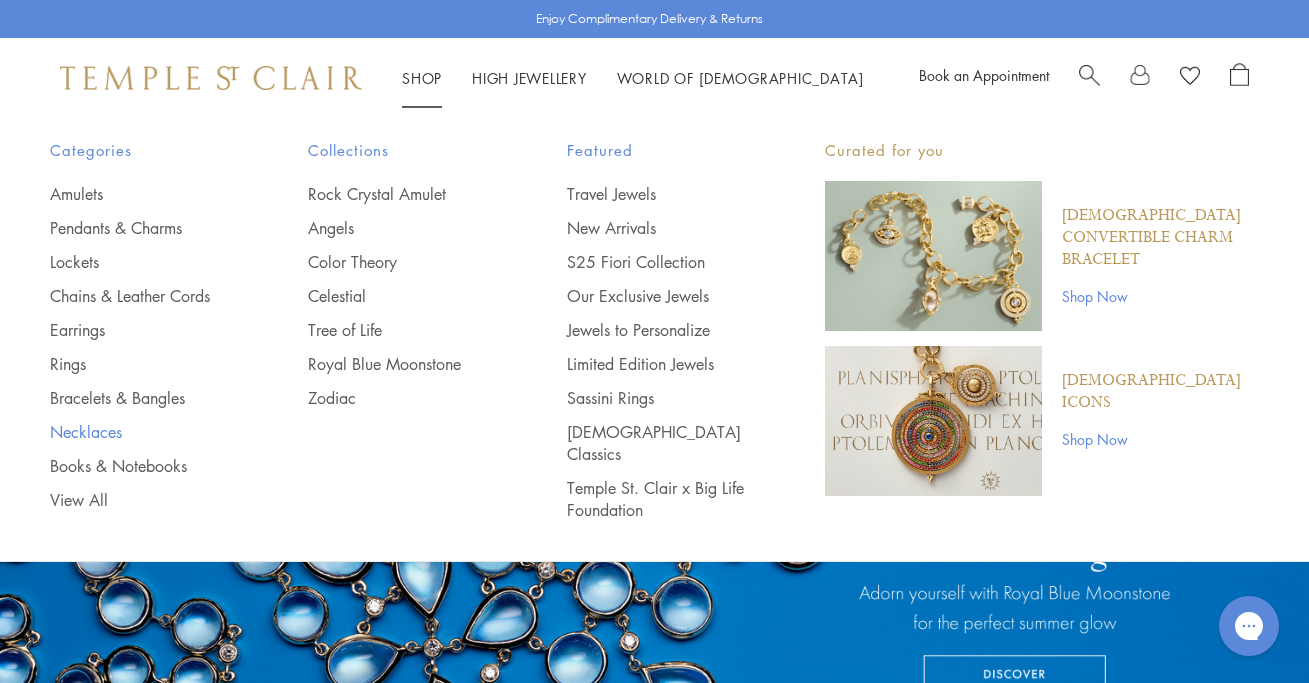 click on "Necklaces" at bounding box center [139, 432] 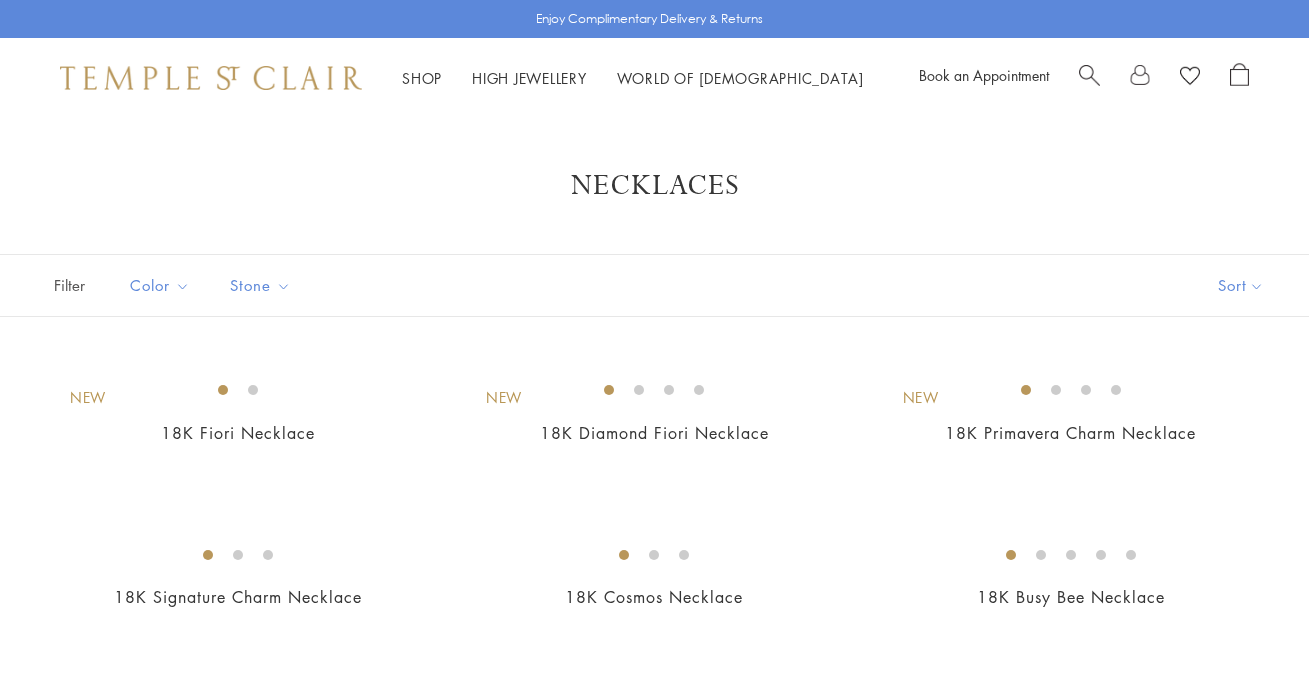 scroll, scrollTop: 0, scrollLeft: 0, axis: both 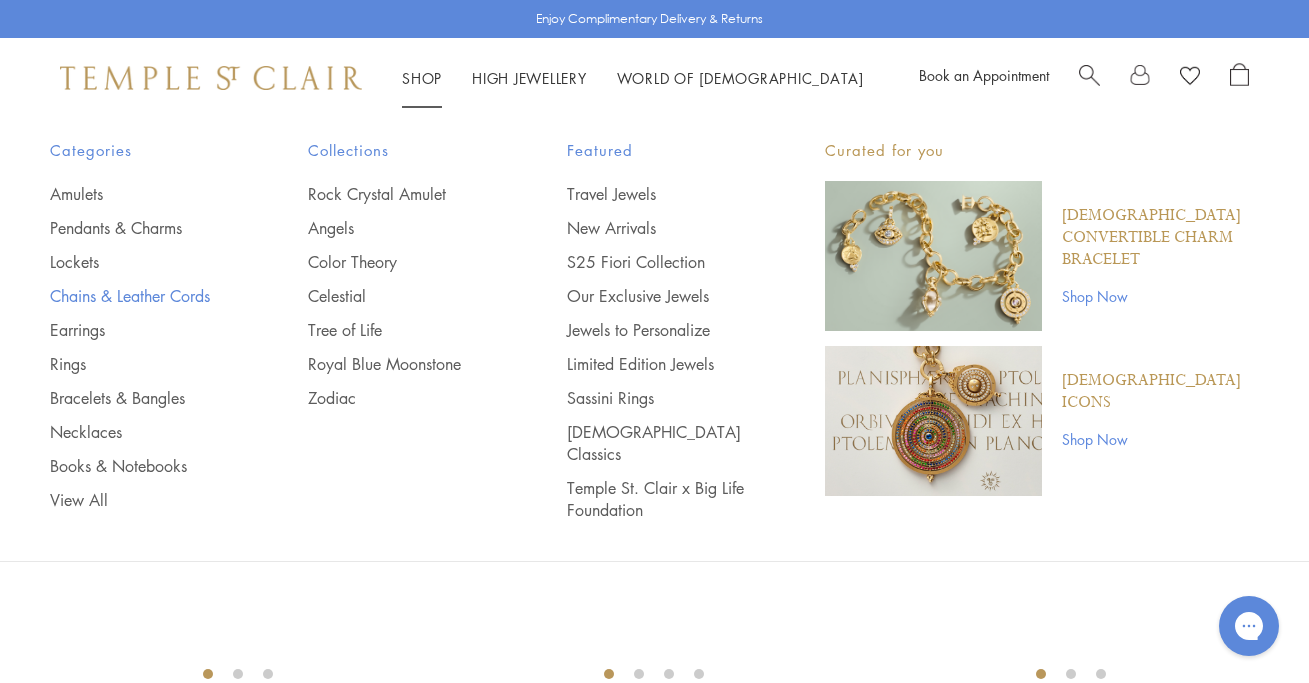 click on "Chains & Leather Cords" at bounding box center [139, 296] 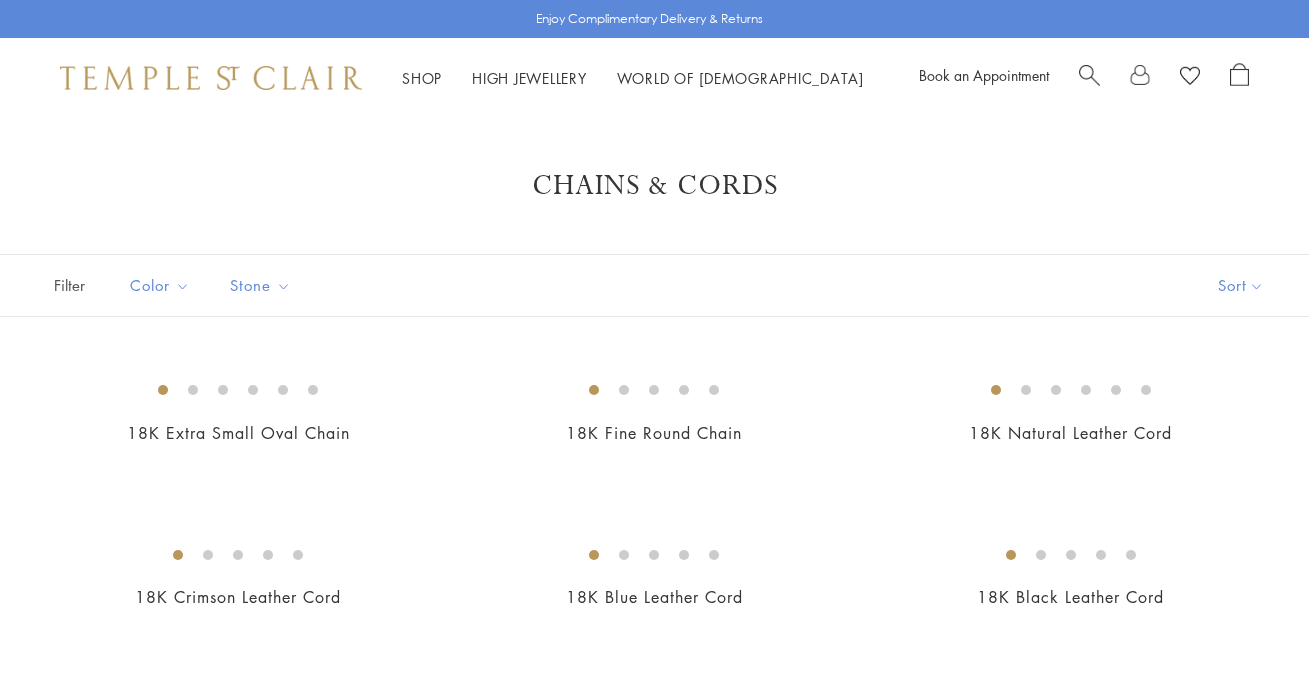 scroll, scrollTop: 0, scrollLeft: 0, axis: both 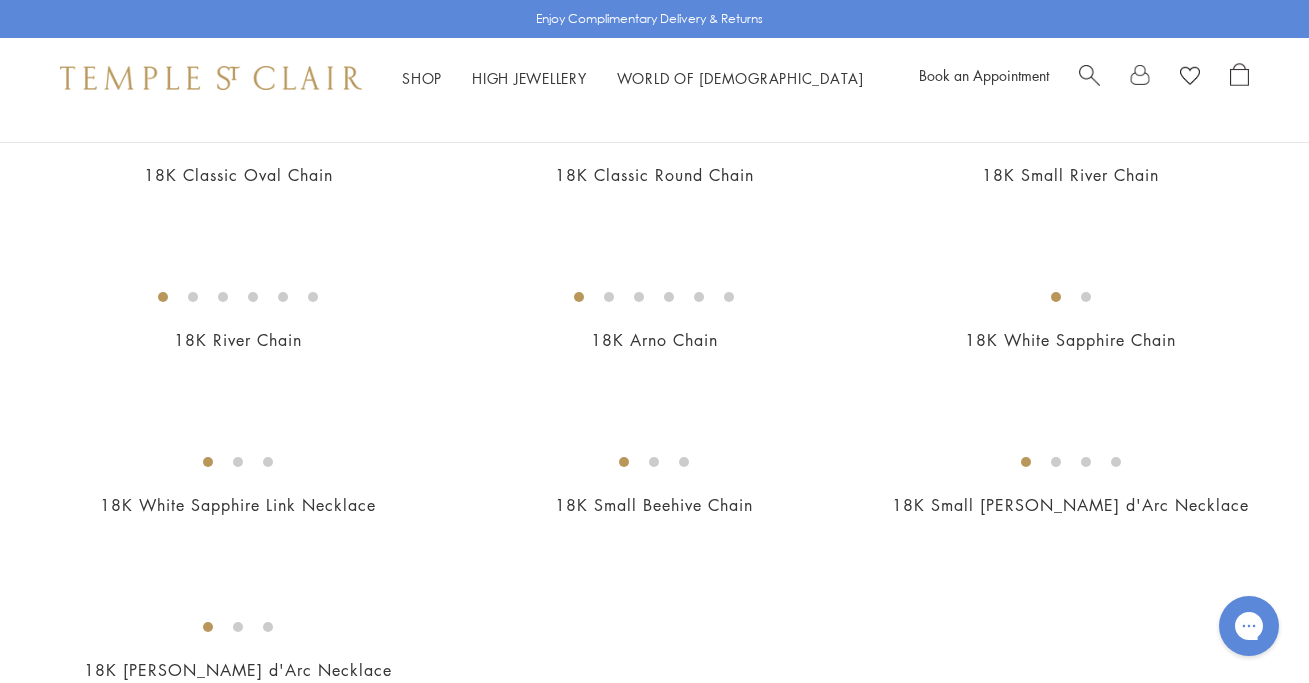 click at bounding box center (0, 0) 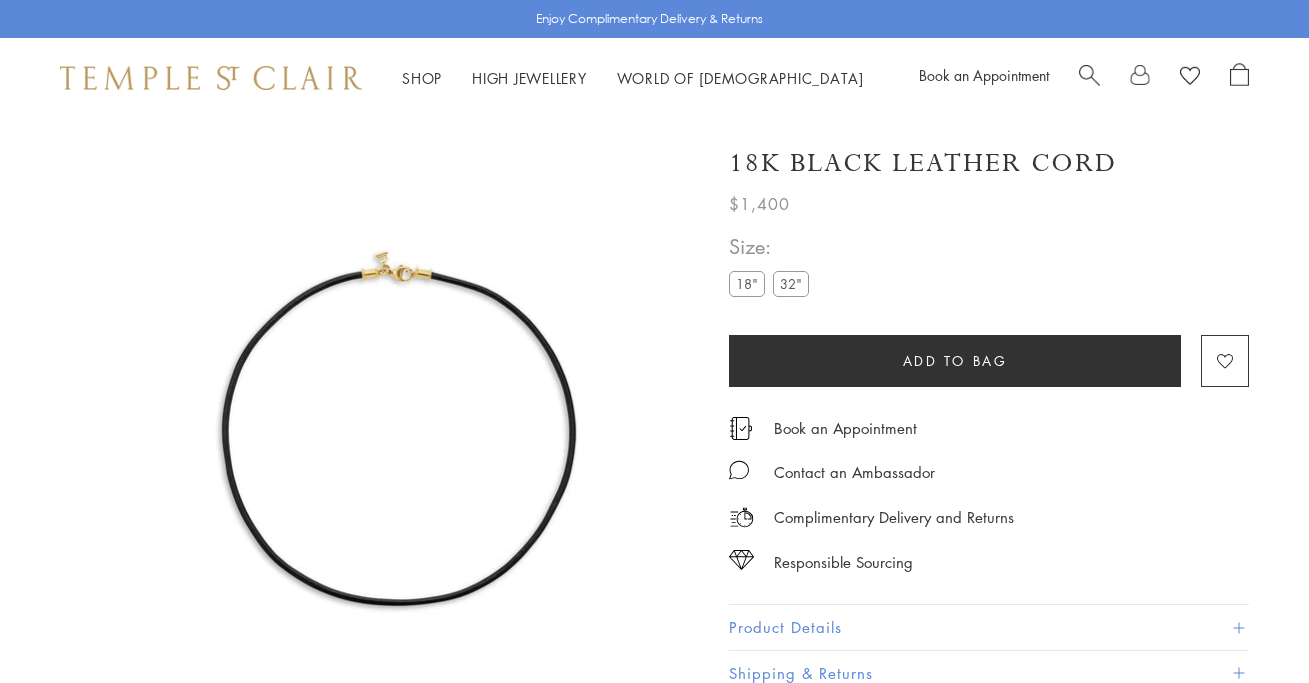 scroll, scrollTop: 0, scrollLeft: 0, axis: both 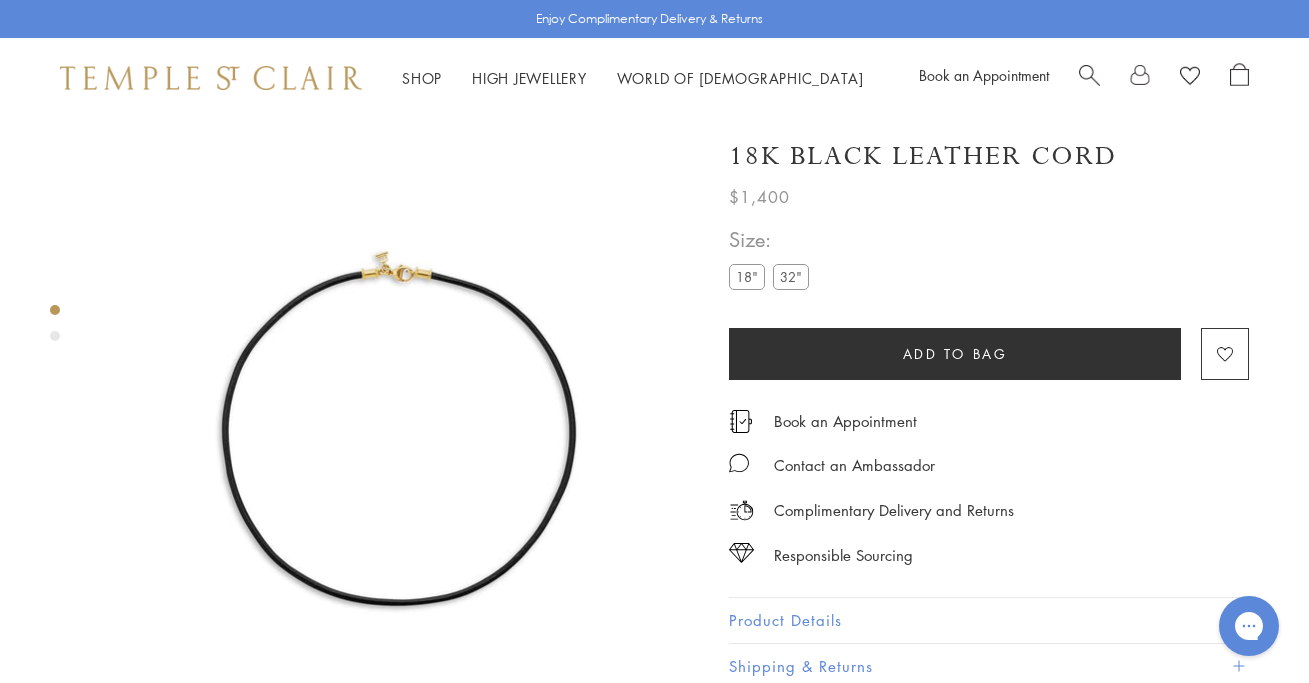 click at bounding box center [399, 417] 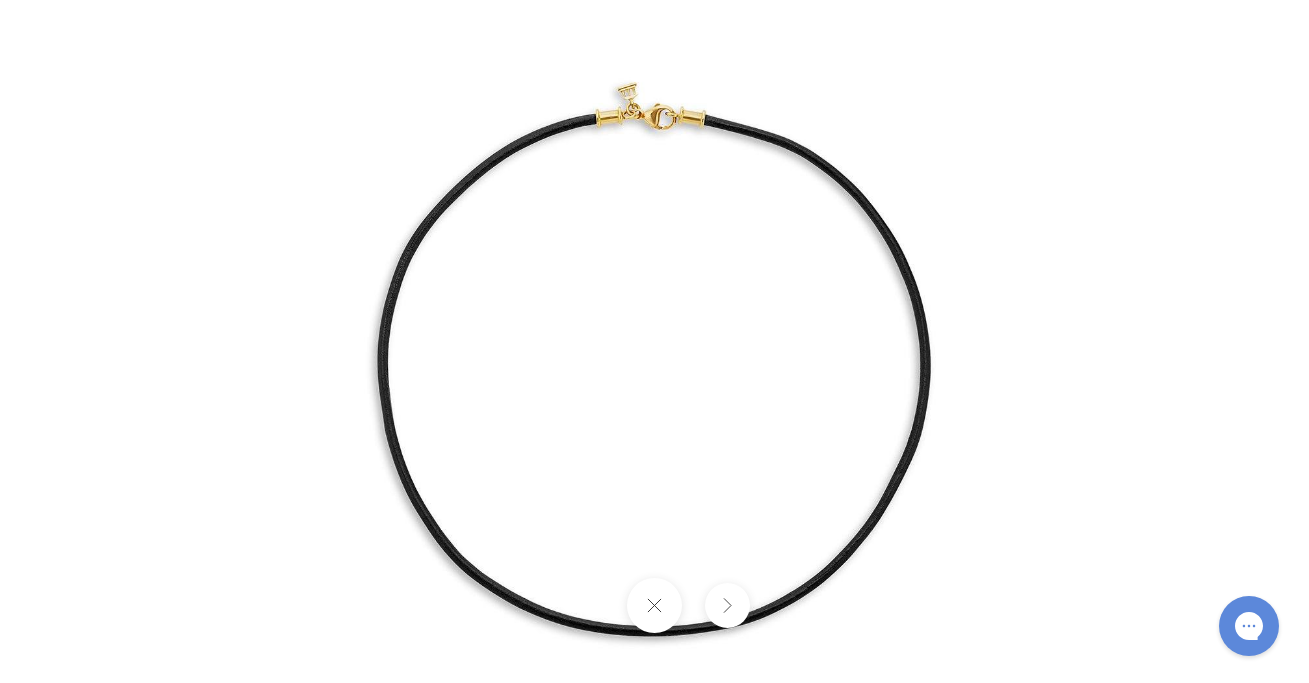 click at bounding box center (655, 342) 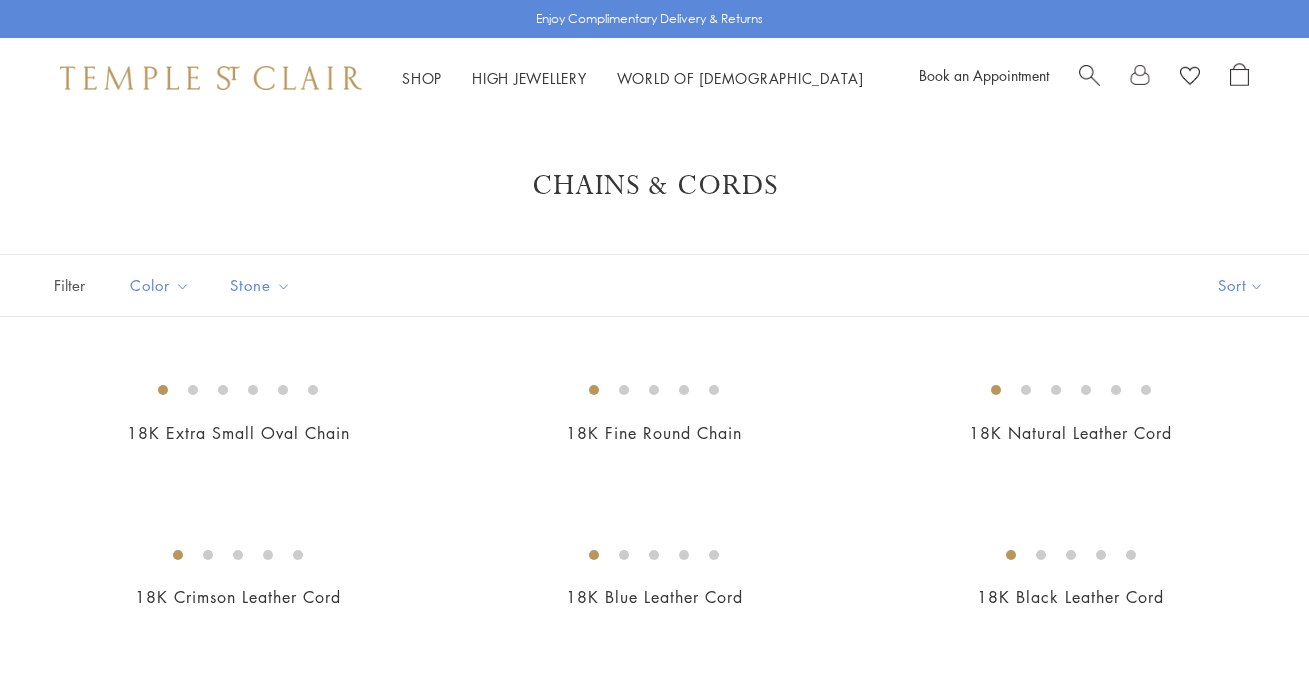scroll, scrollTop: 917, scrollLeft: 0, axis: vertical 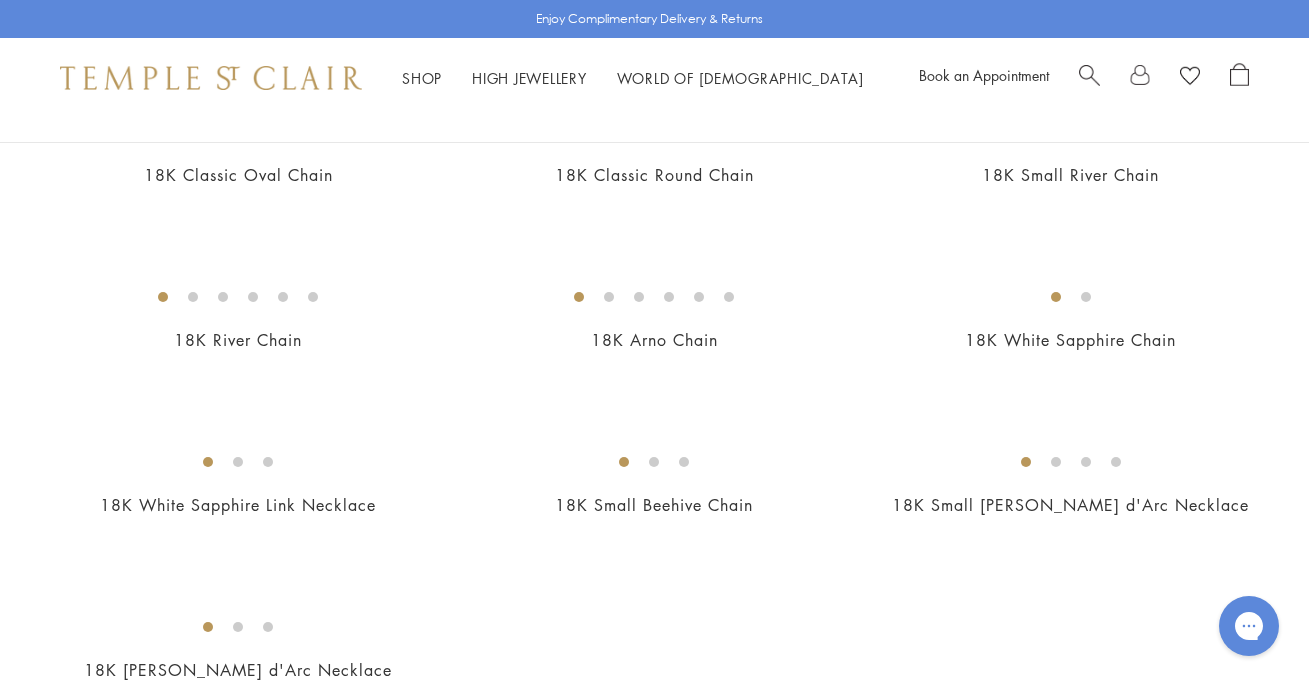 click at bounding box center (0, 0) 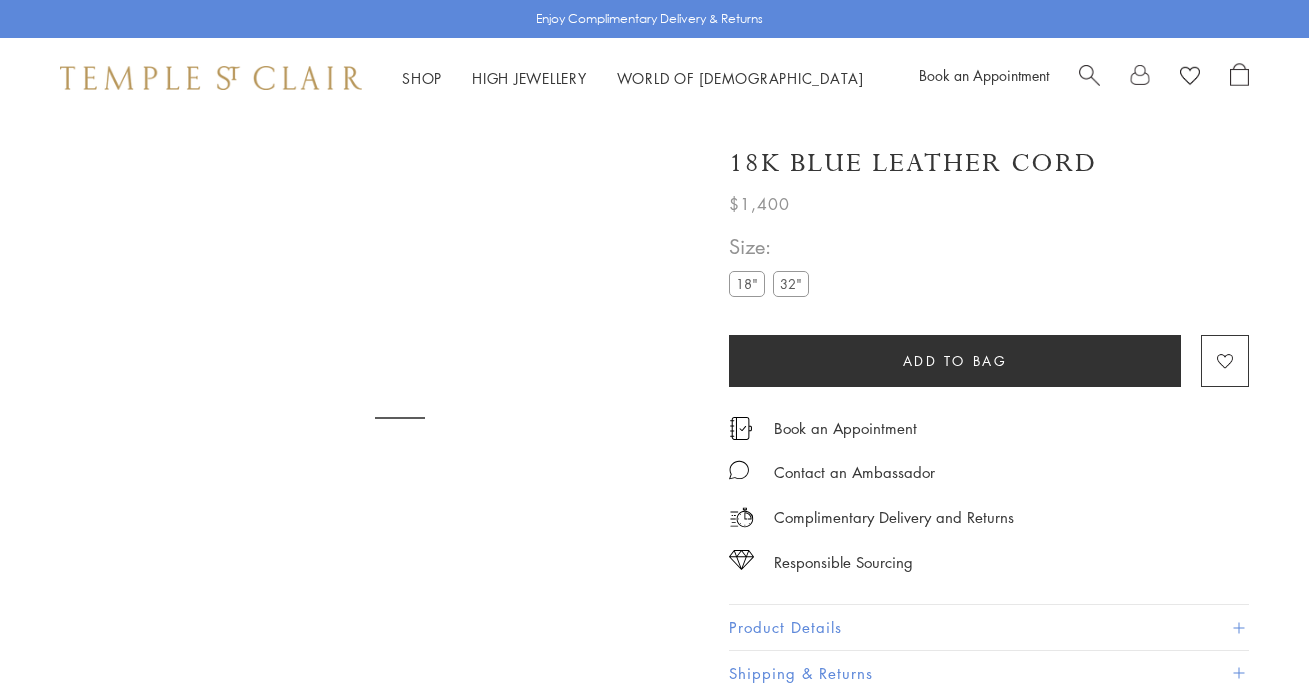 scroll, scrollTop: 0, scrollLeft: 0, axis: both 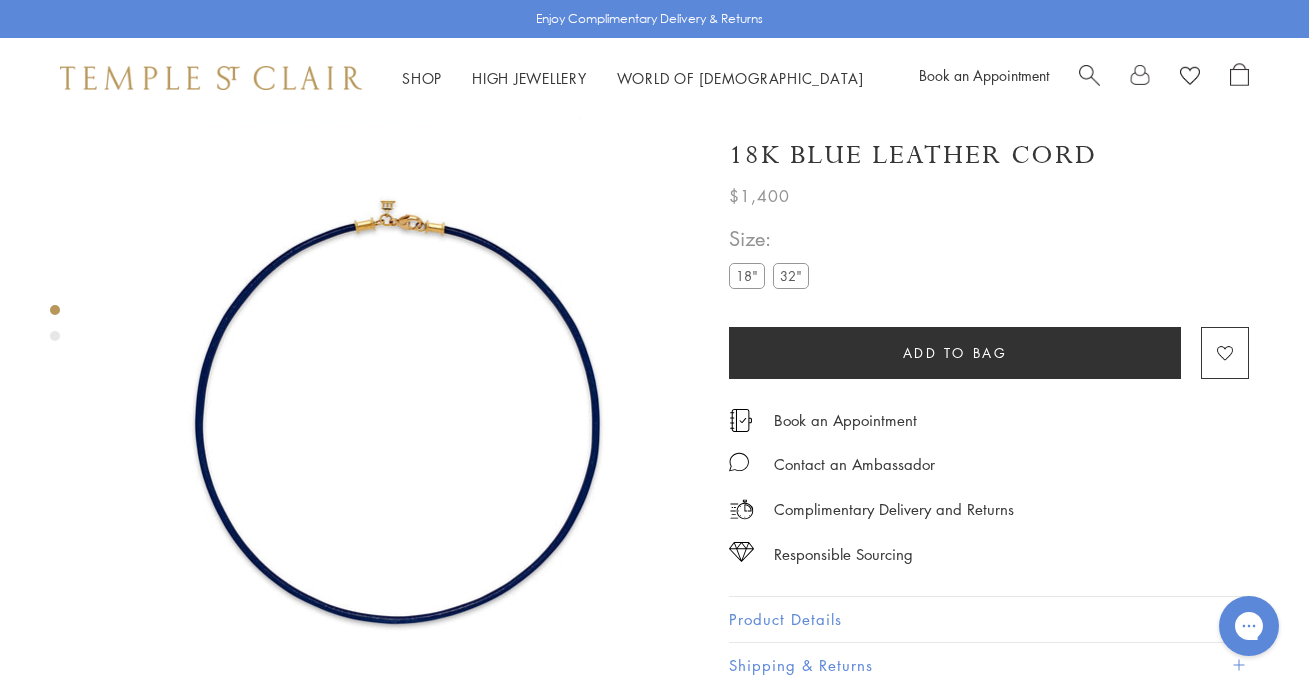 click at bounding box center [399, 416] 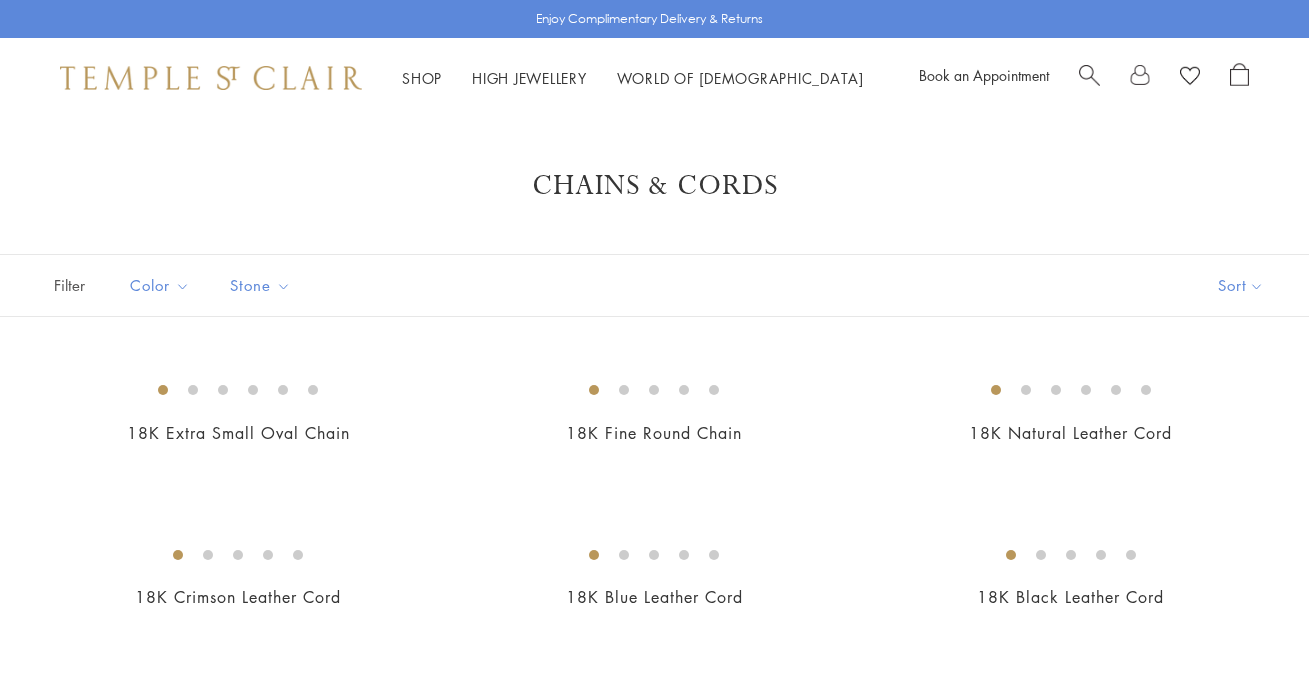 scroll, scrollTop: 917, scrollLeft: 0, axis: vertical 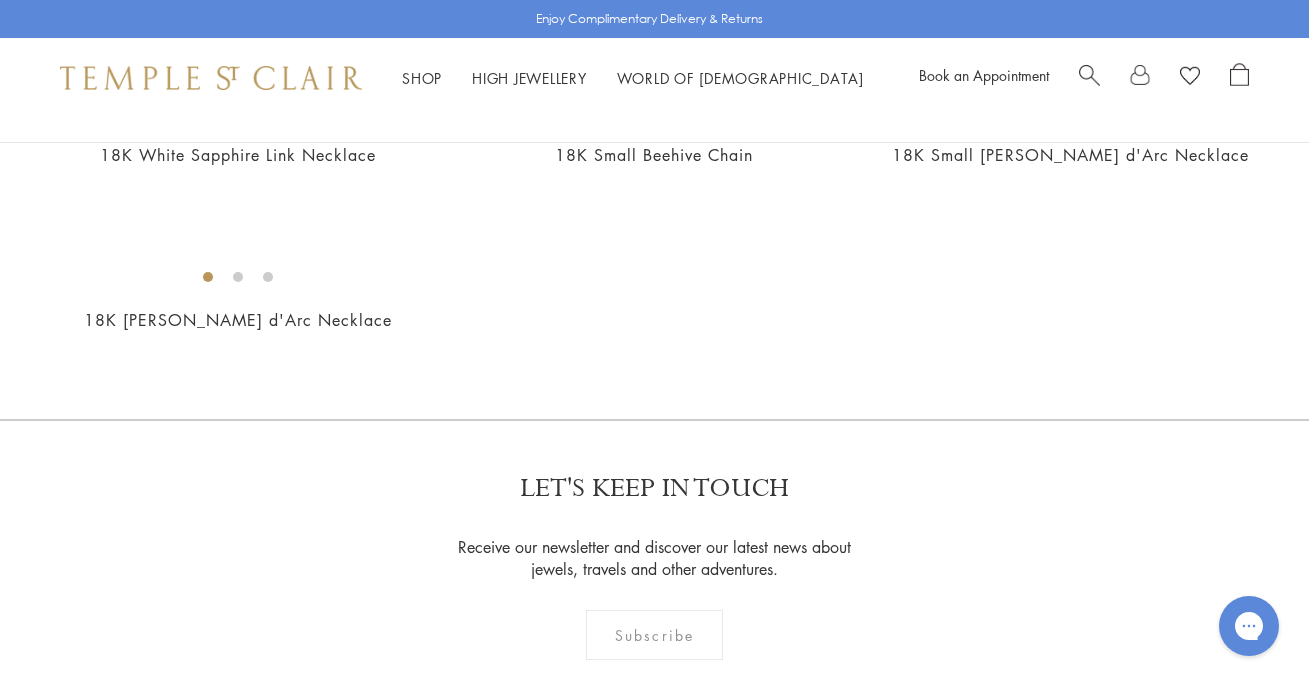 click at bounding box center [0, 0] 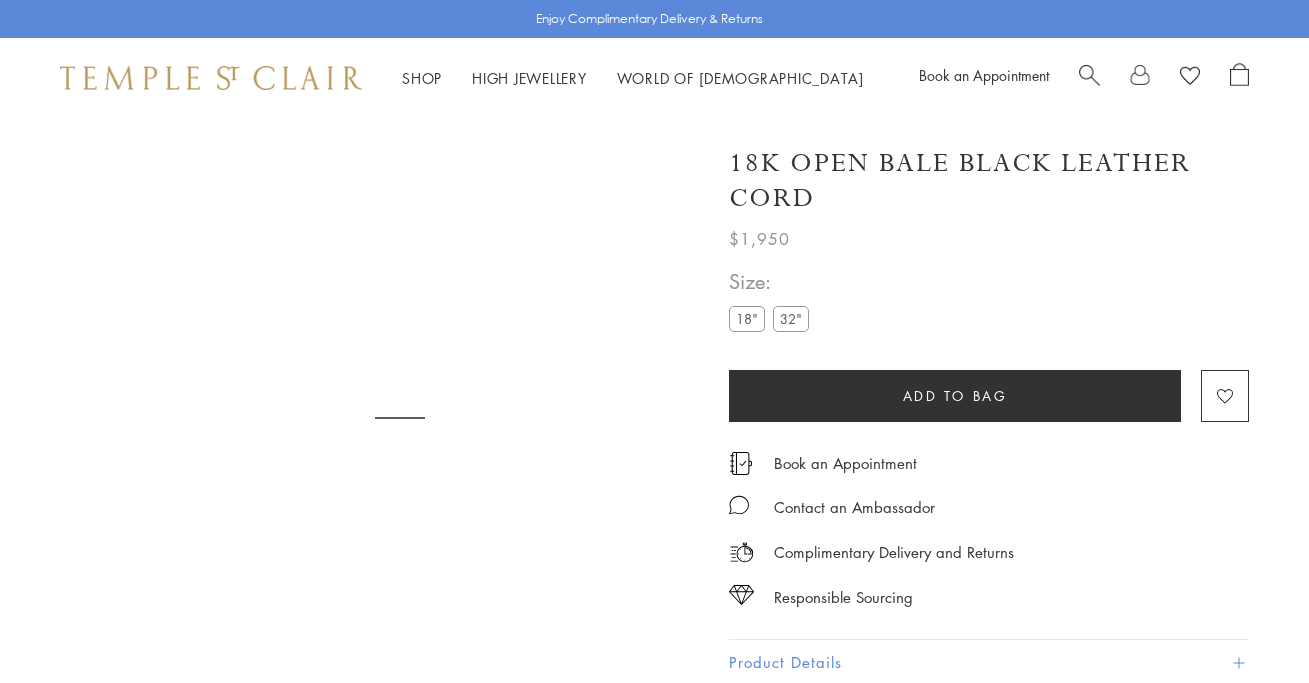 scroll, scrollTop: 0, scrollLeft: 0, axis: both 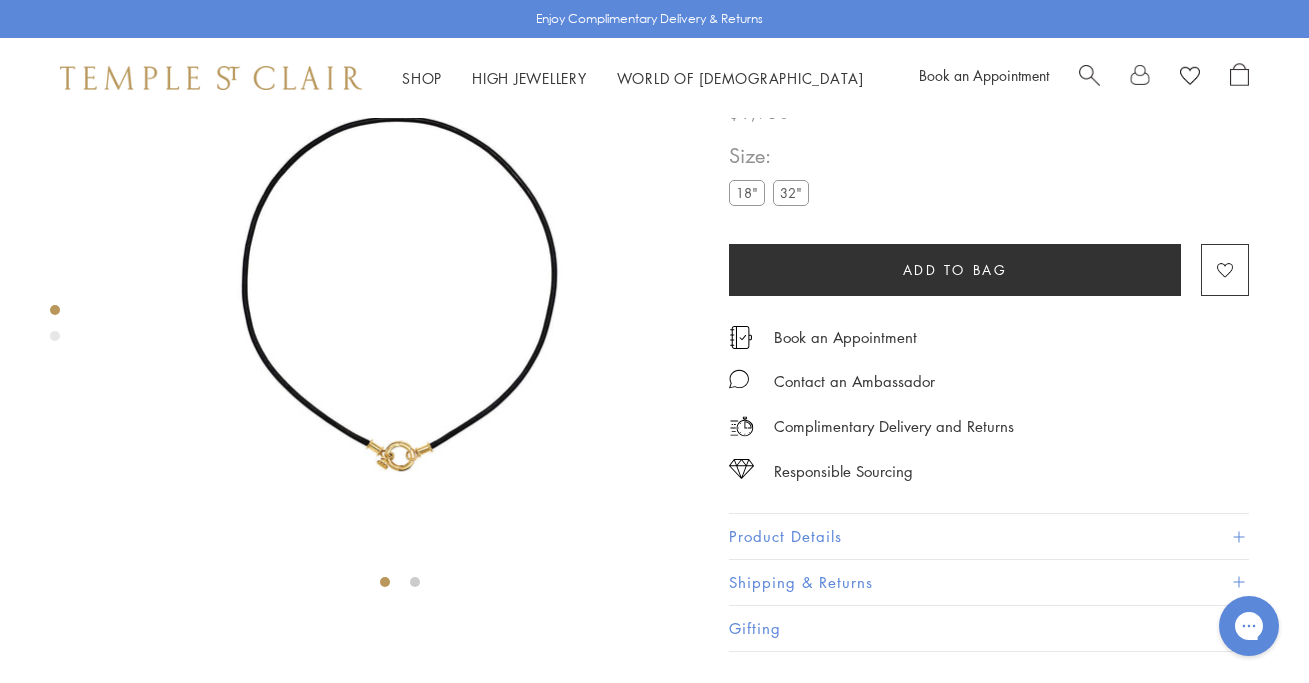 click at bounding box center (399, 299) 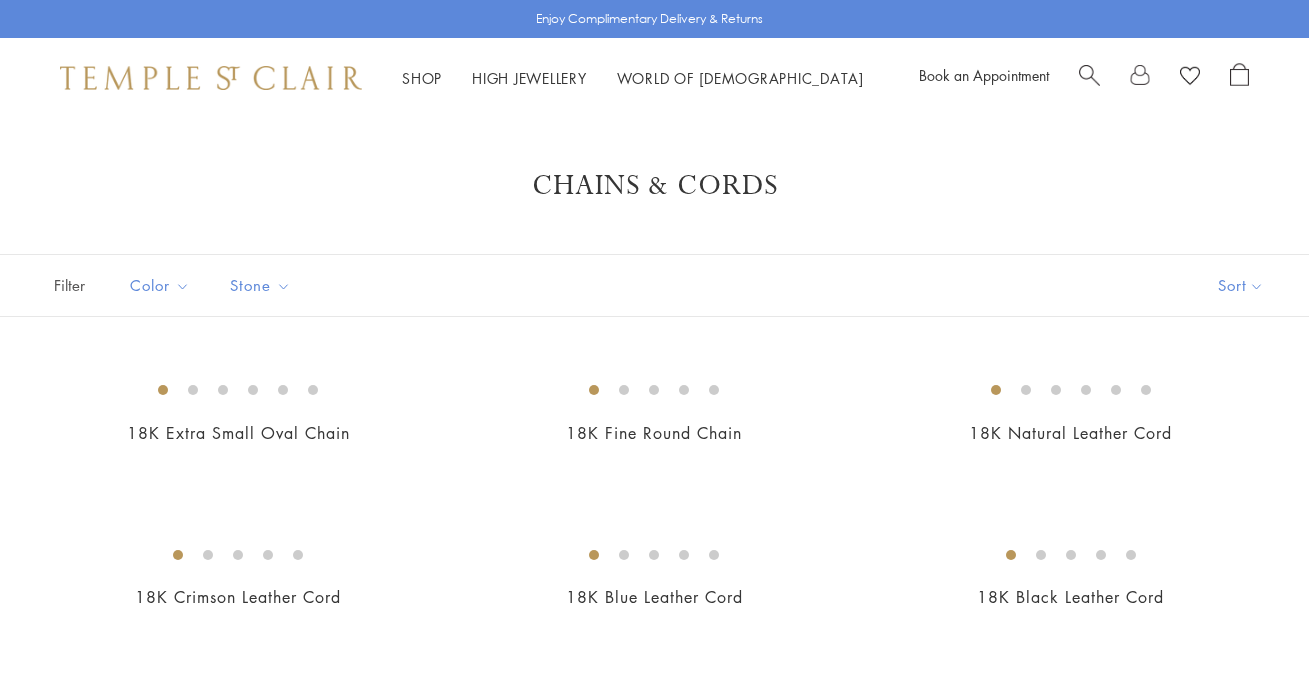 scroll, scrollTop: 1267, scrollLeft: 0, axis: vertical 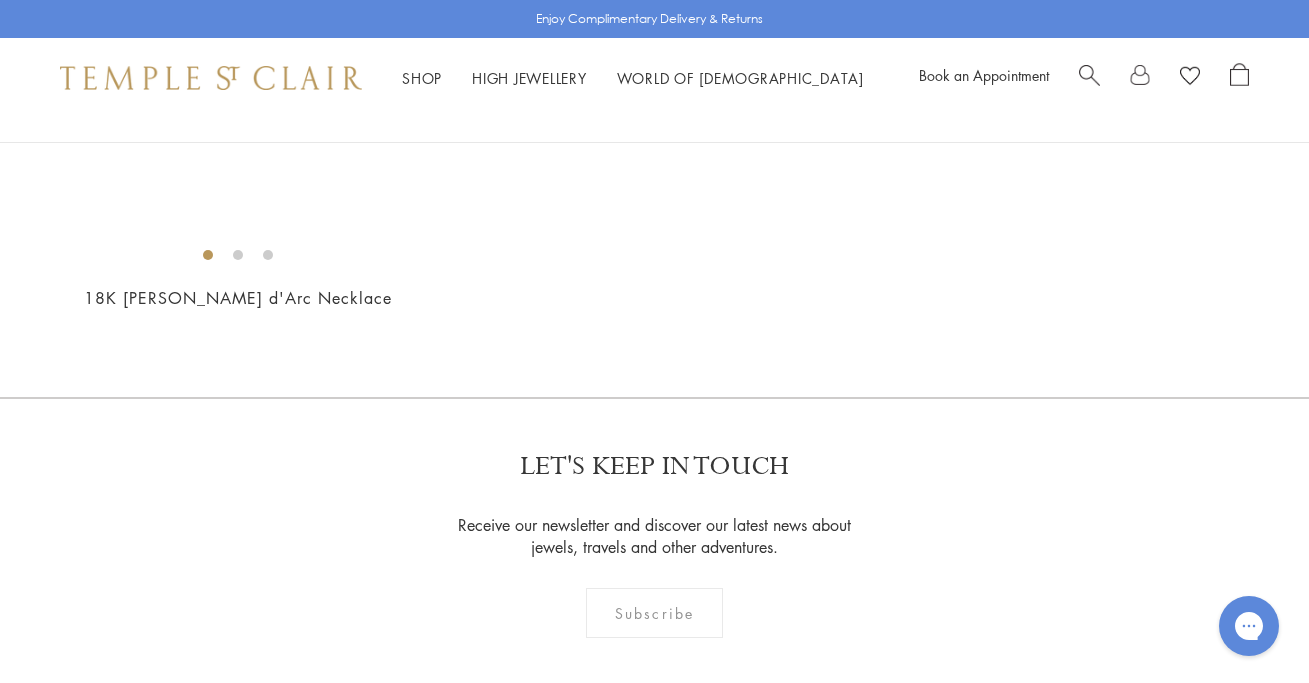 click at bounding box center (0, 0) 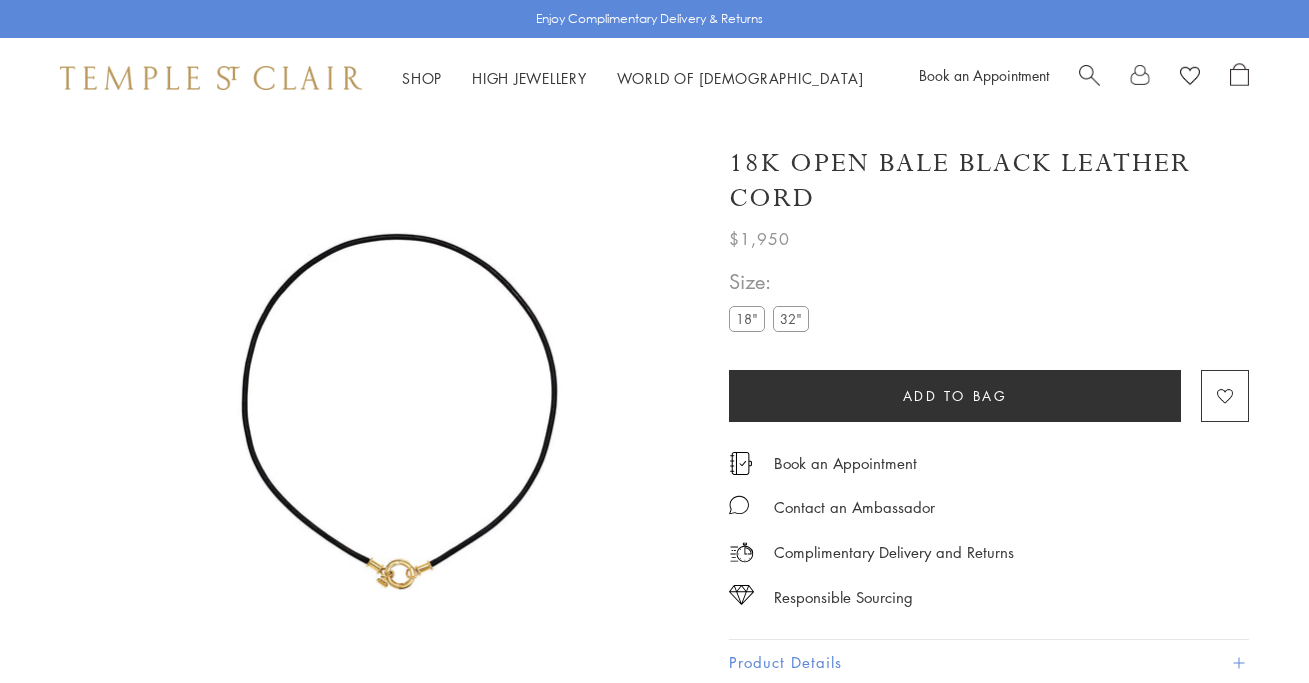 scroll, scrollTop: 0, scrollLeft: 0, axis: both 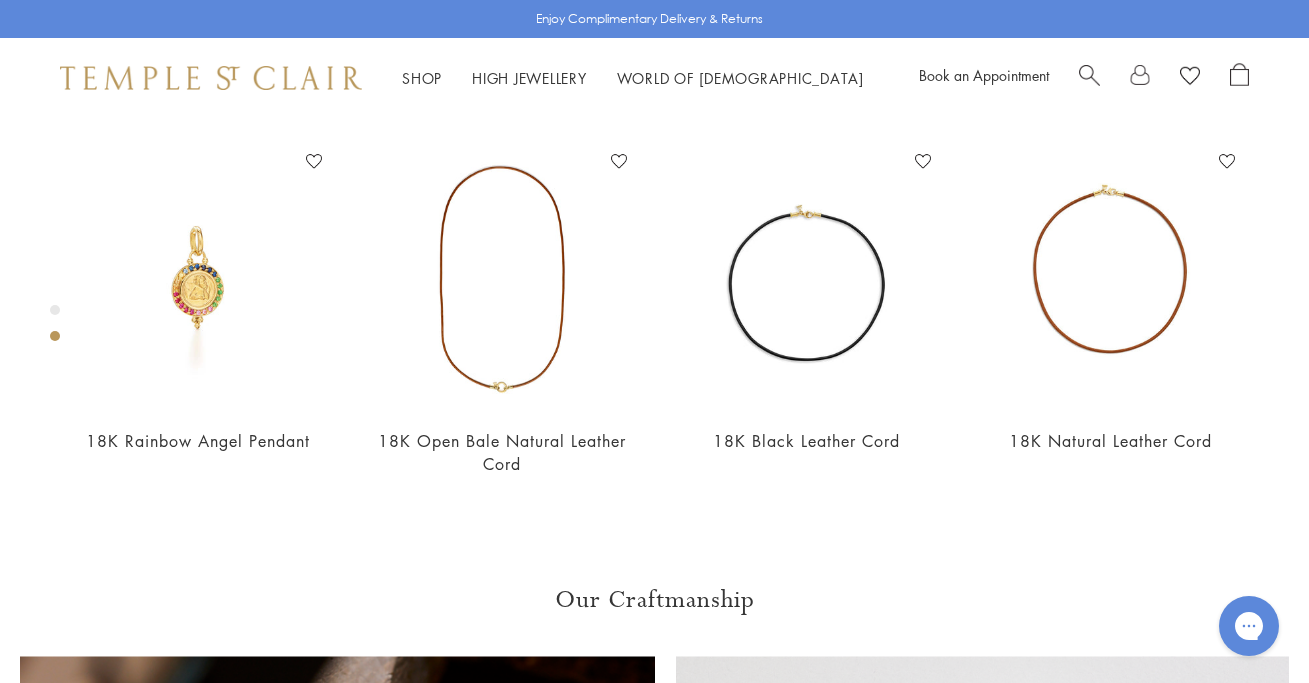 click at bounding box center (-200, -345) 